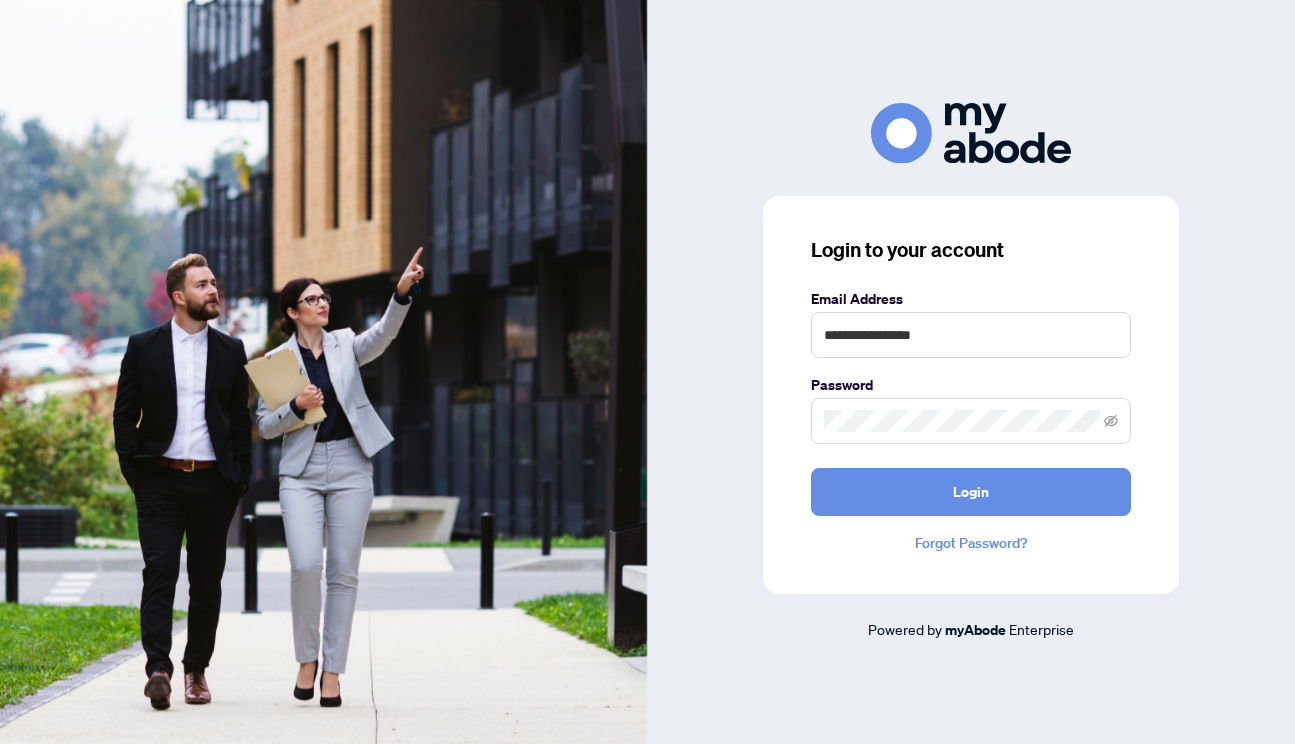 scroll, scrollTop: 0, scrollLeft: 0, axis: both 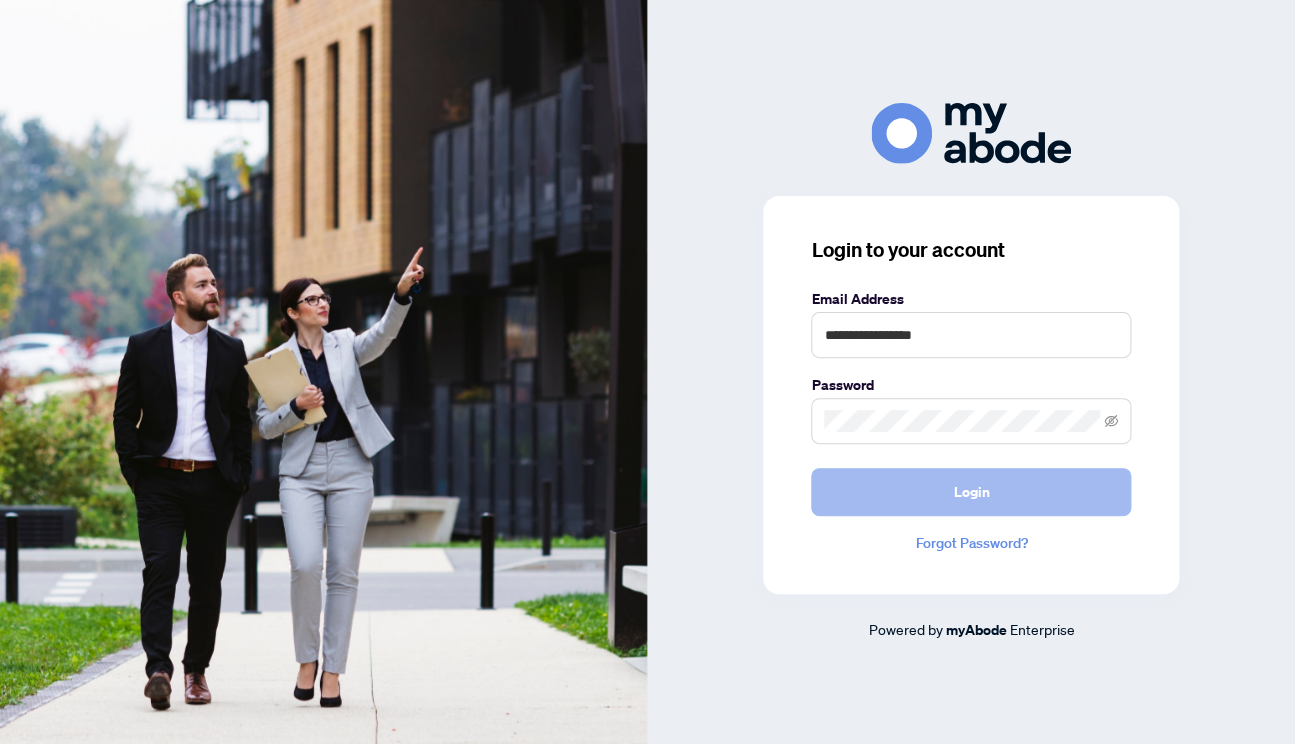 click on "Login" at bounding box center (971, 492) 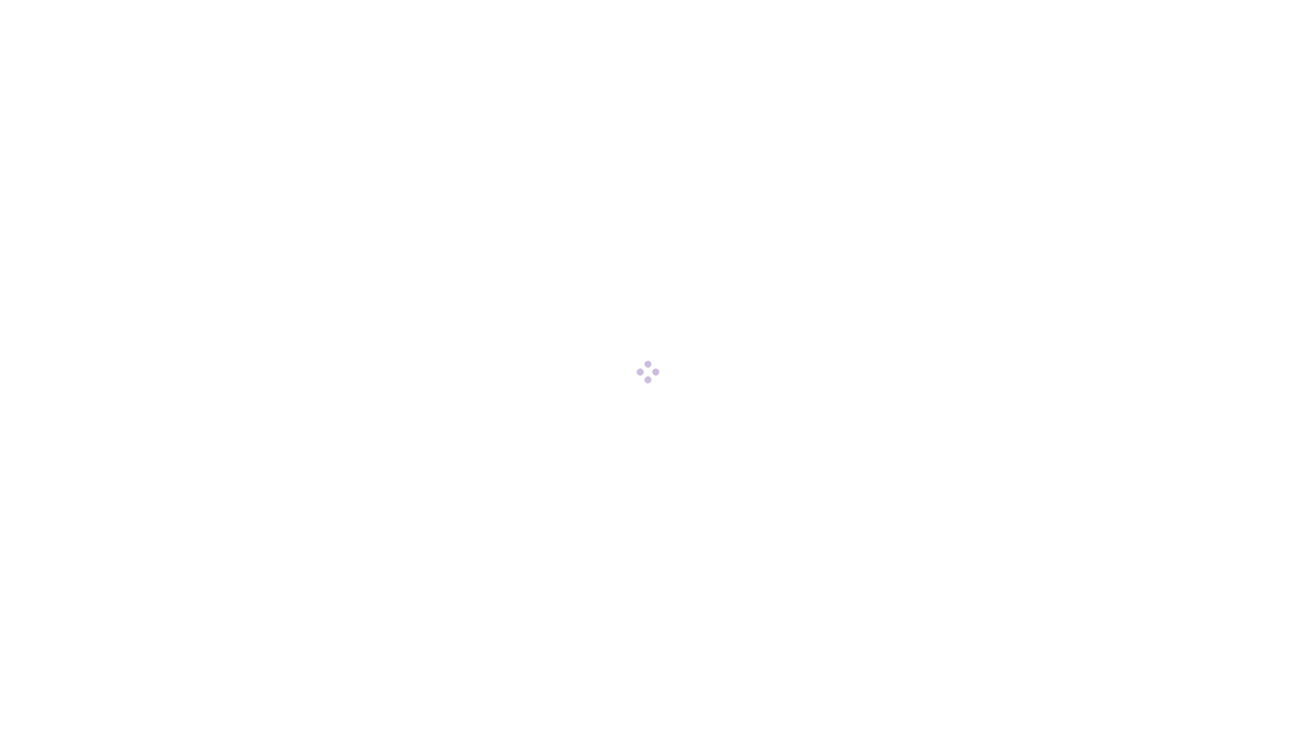 scroll, scrollTop: 0, scrollLeft: 0, axis: both 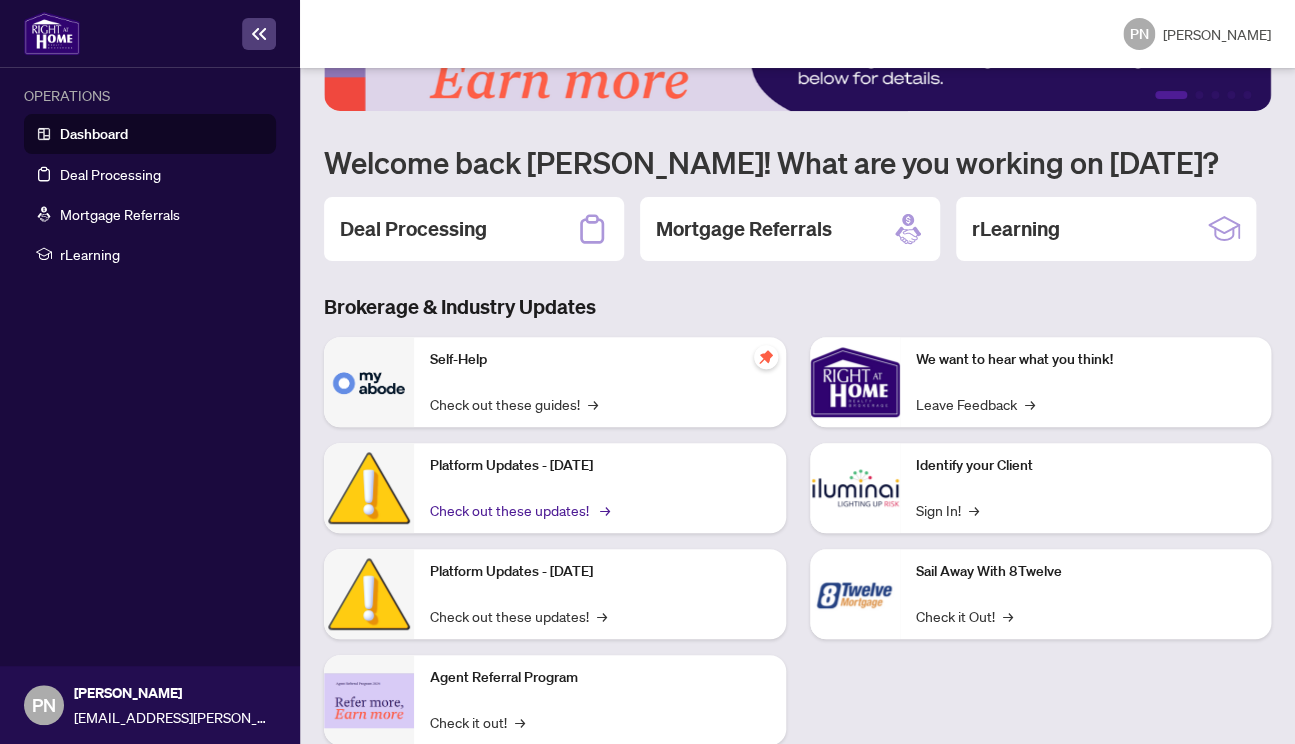 click on "Check out these updates! →" at bounding box center [518, 510] 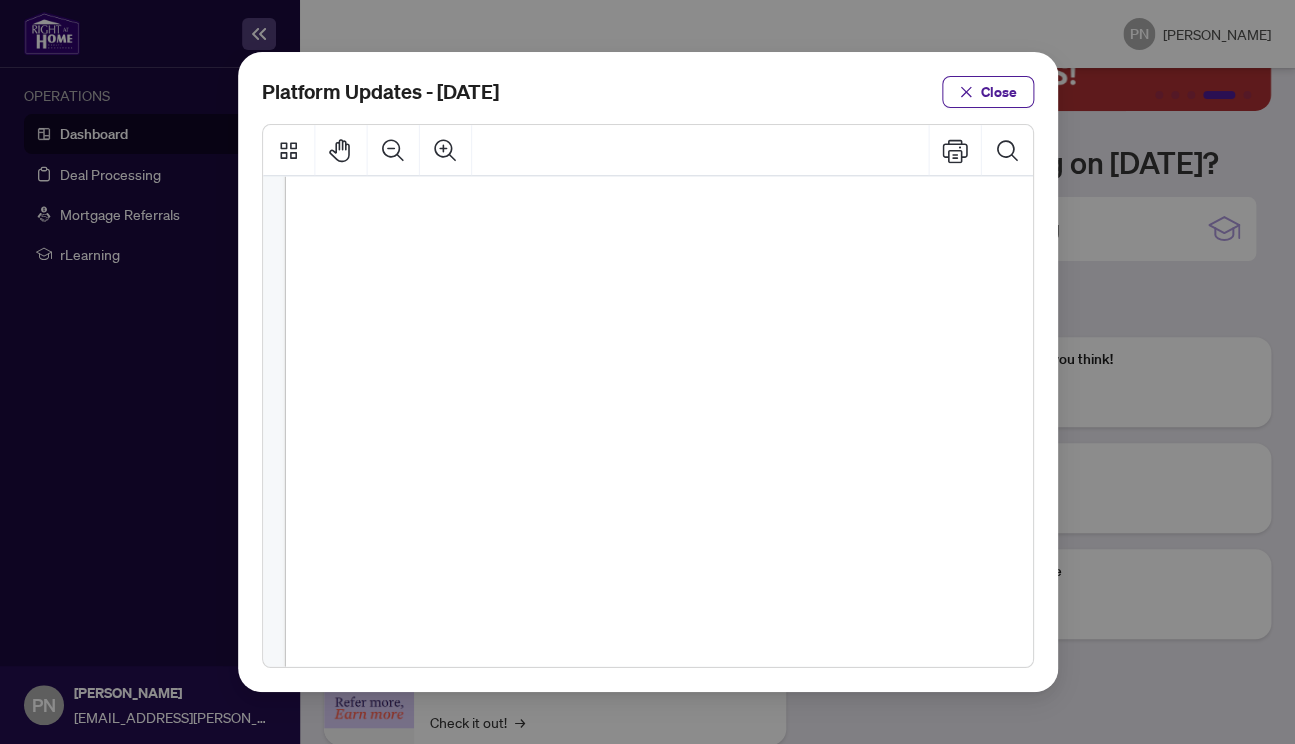 scroll, scrollTop: 193, scrollLeft: 0, axis: vertical 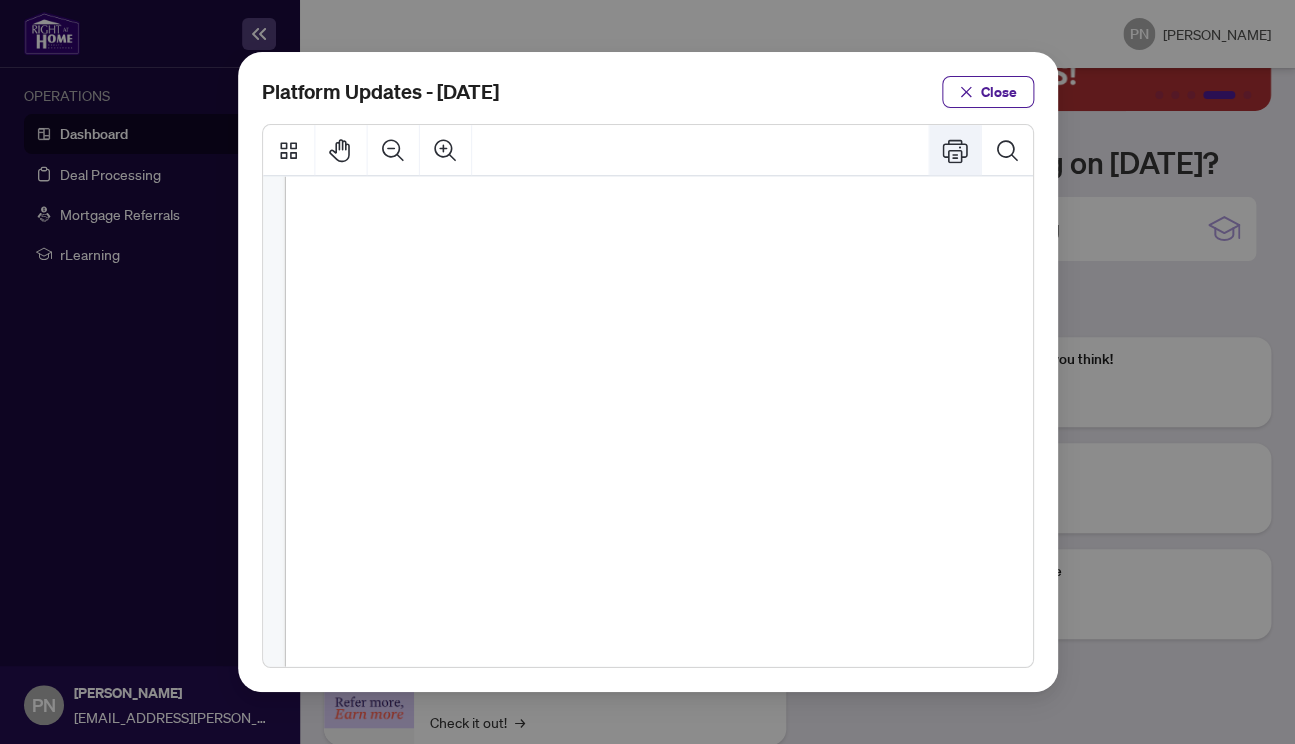 click 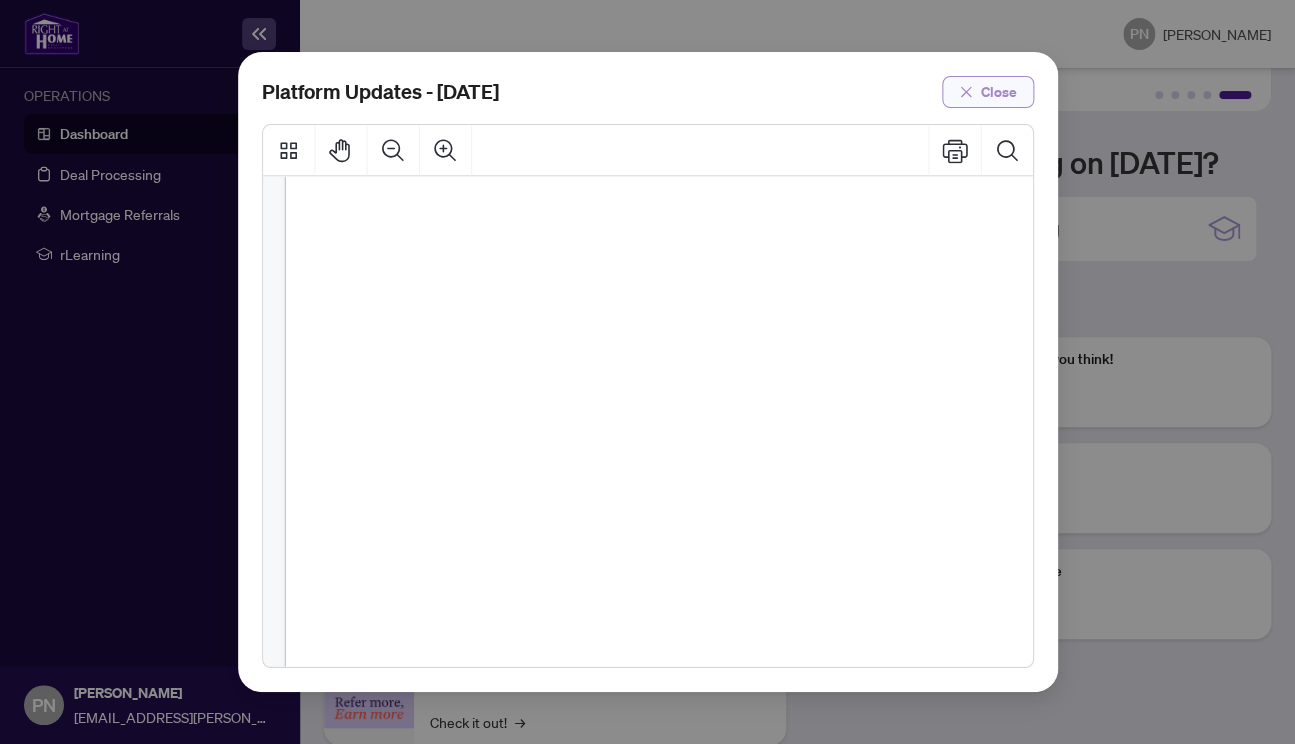 click on "Close" at bounding box center [999, 92] 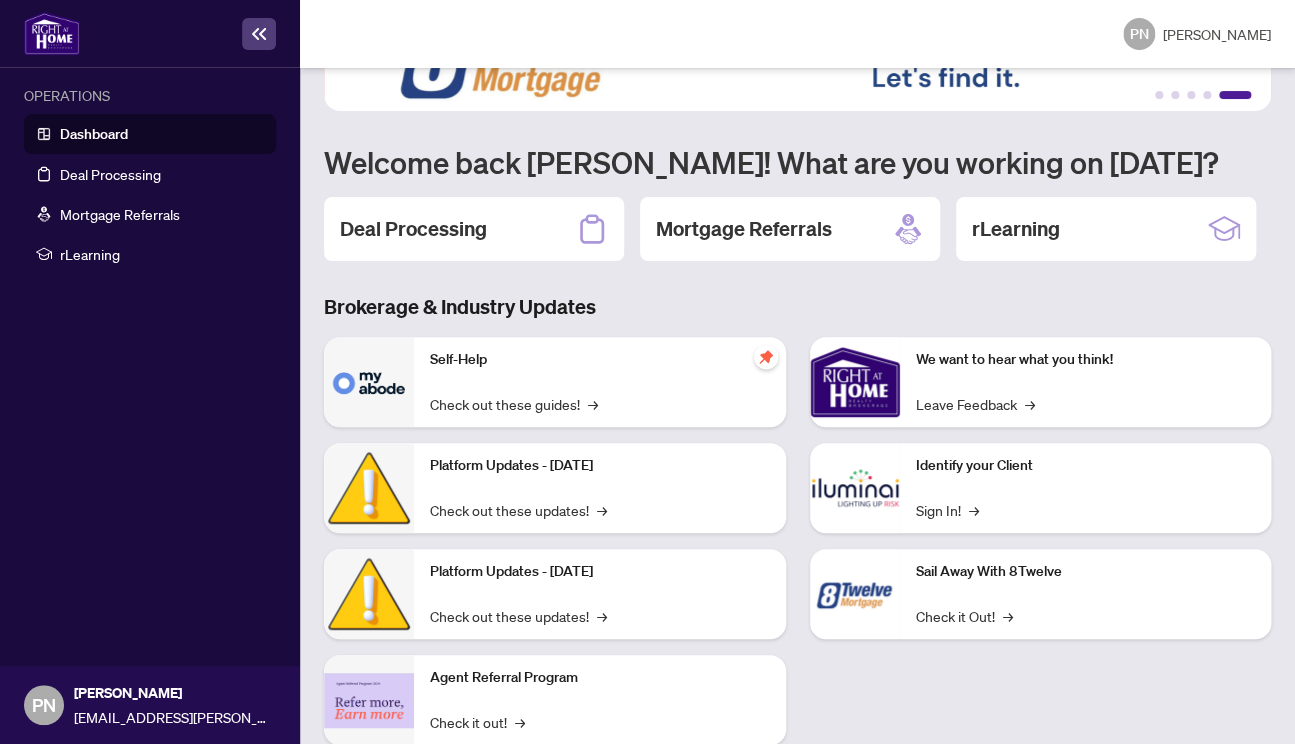click on "Platform Updates - June 23, 2025 Check out these updates! →" at bounding box center (600, 594) 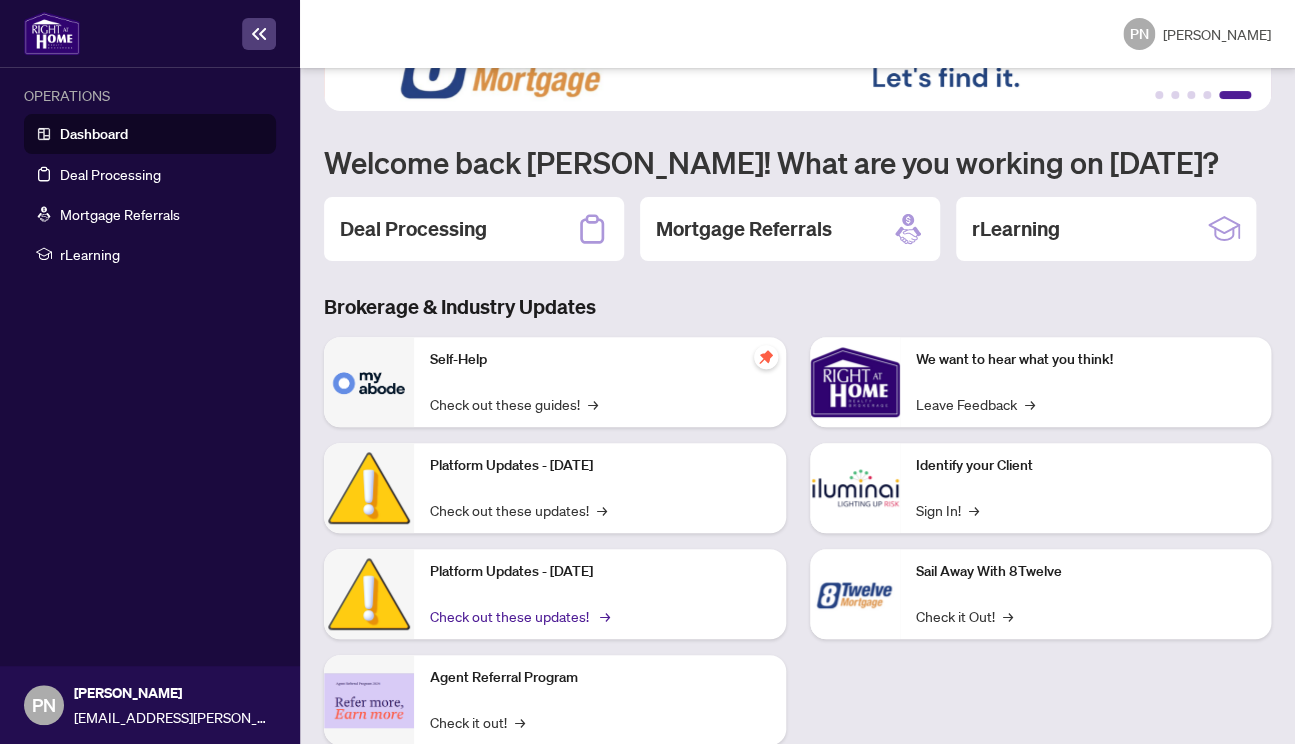 click on "Check out these updates! →" at bounding box center (518, 616) 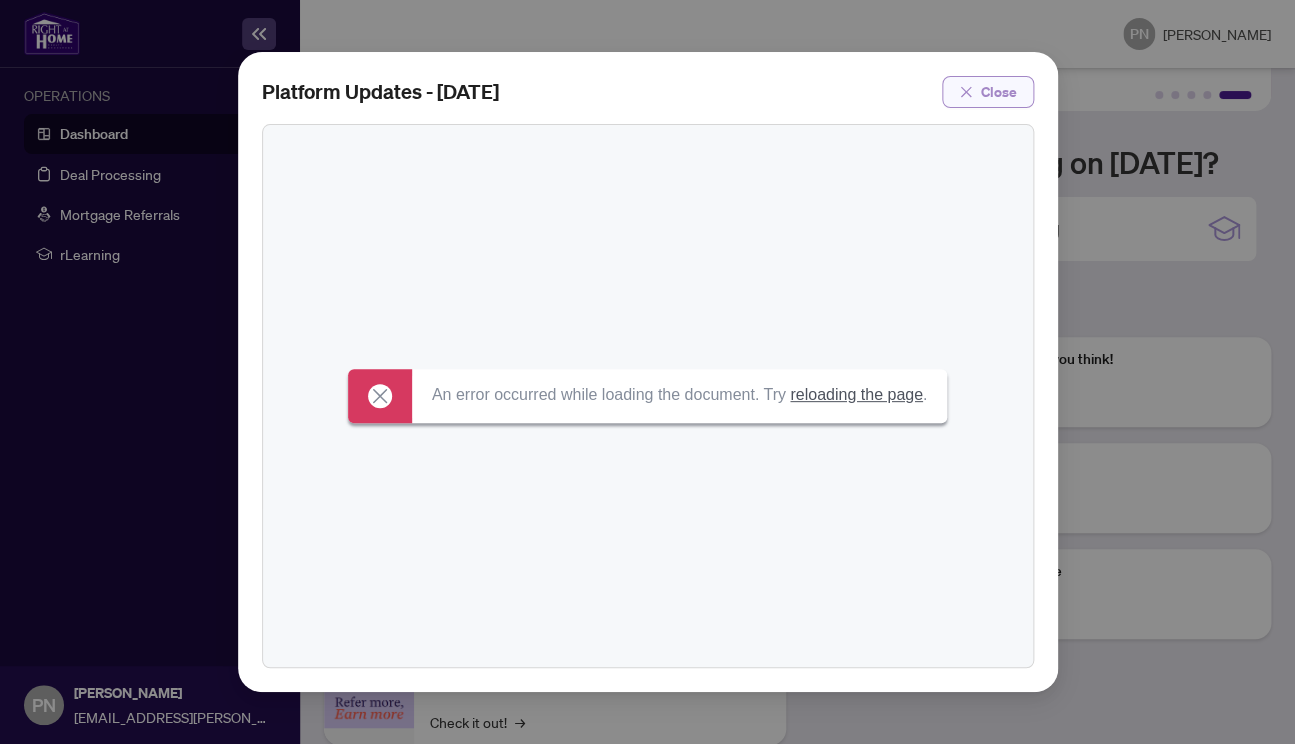 click on "Close" at bounding box center [999, 92] 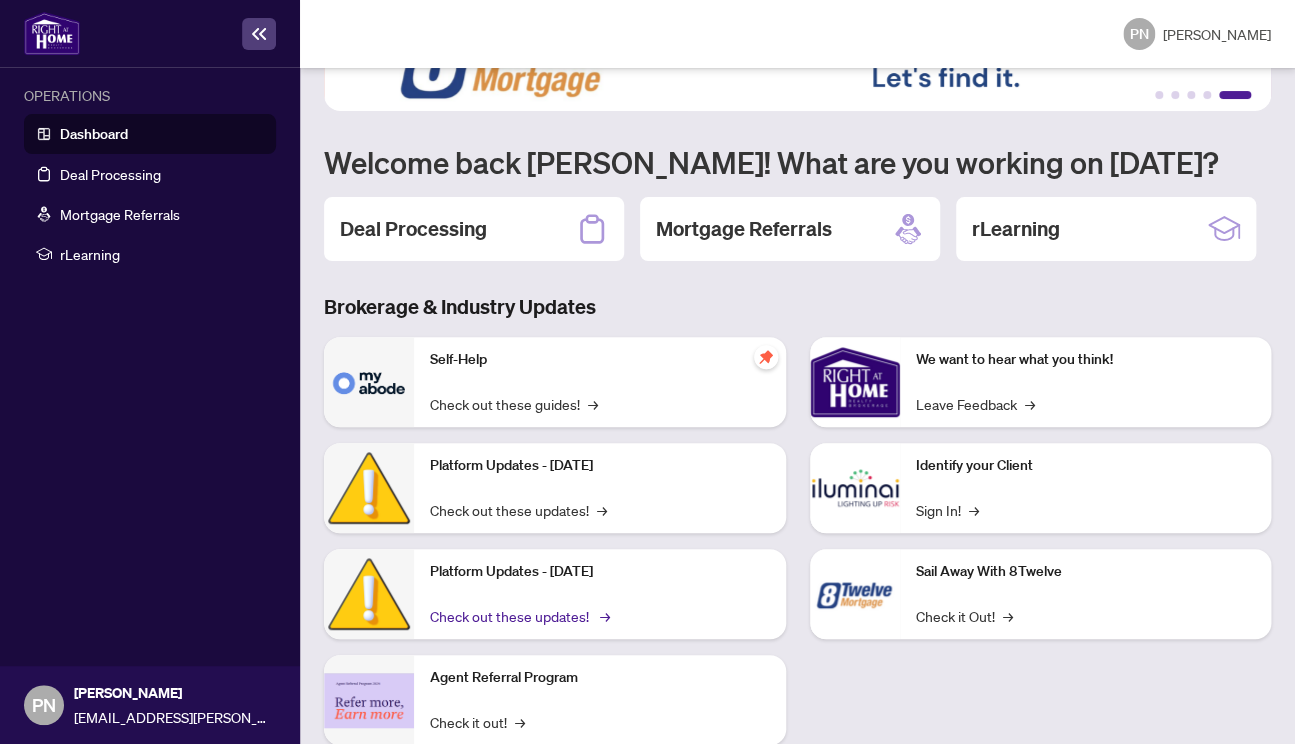 click on "Check out these updates! →" at bounding box center [518, 616] 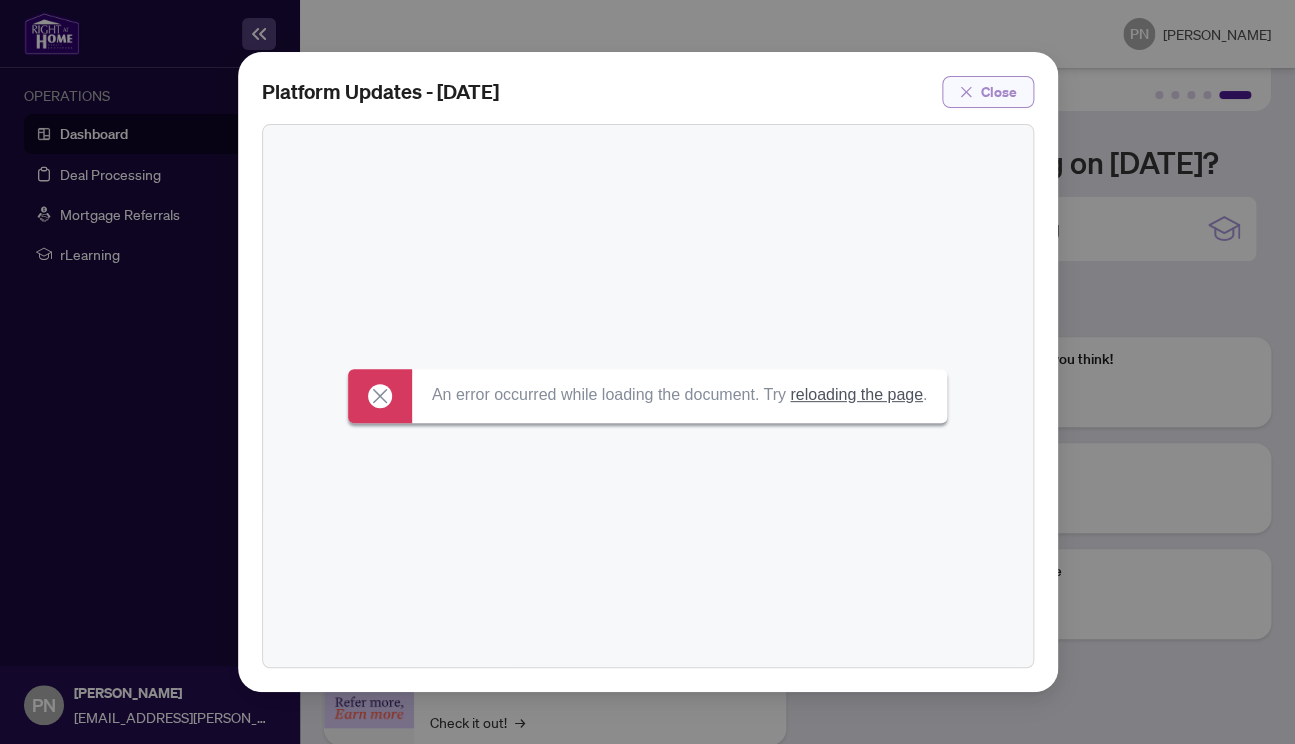 click on "Close" at bounding box center (999, 92) 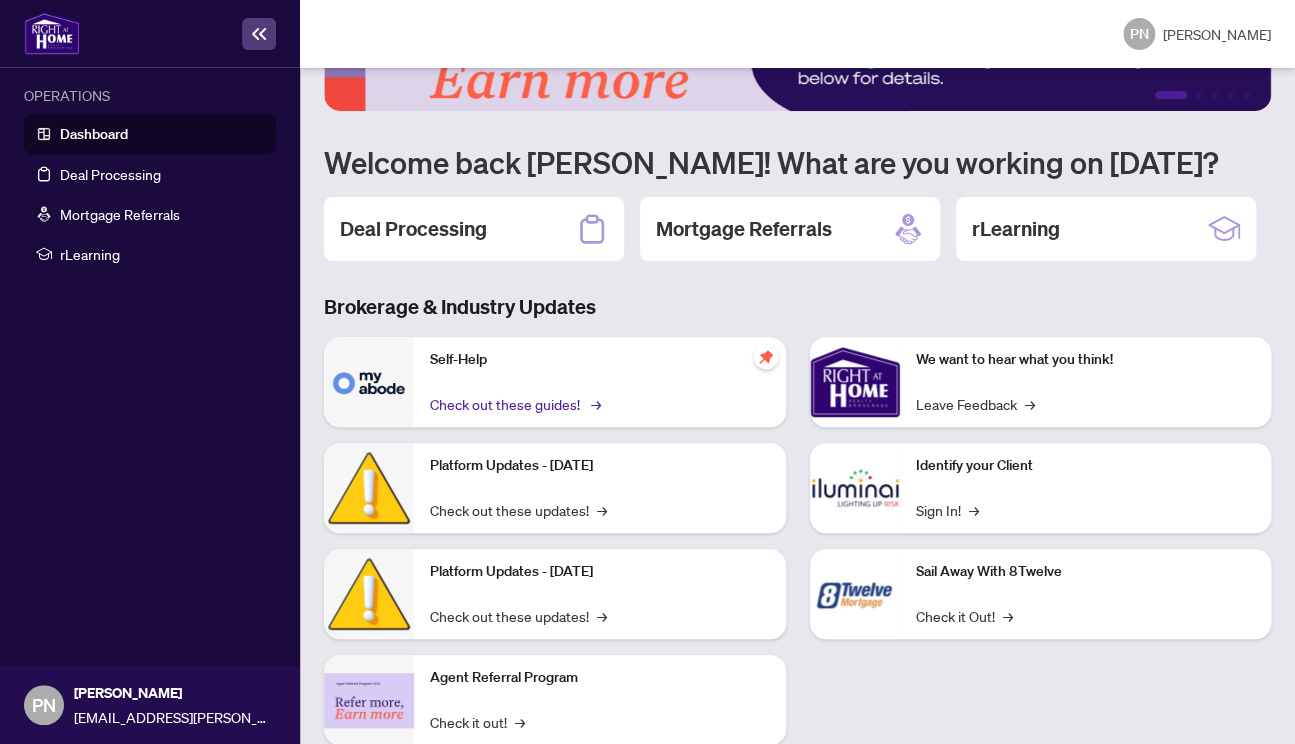 click on "Check out these guides! →" at bounding box center (514, 404) 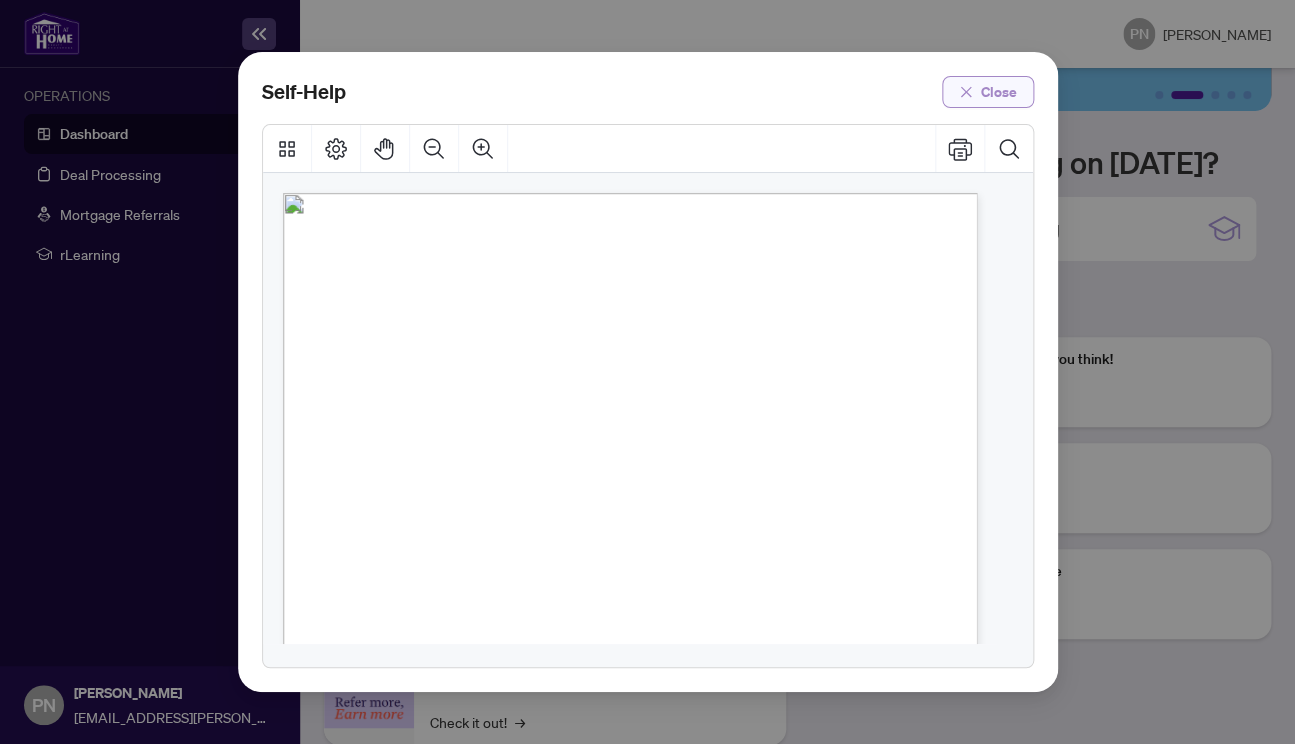 click on "Close" at bounding box center [999, 92] 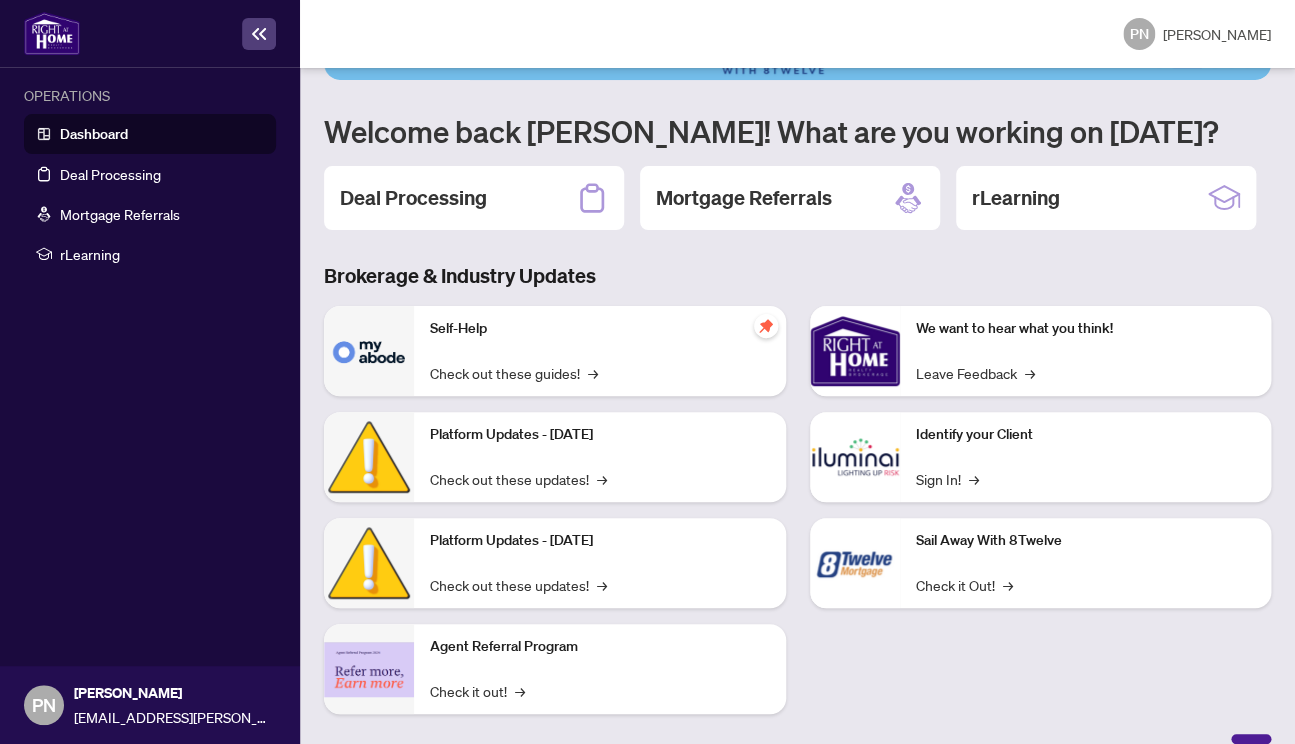 scroll, scrollTop: 140, scrollLeft: 0, axis: vertical 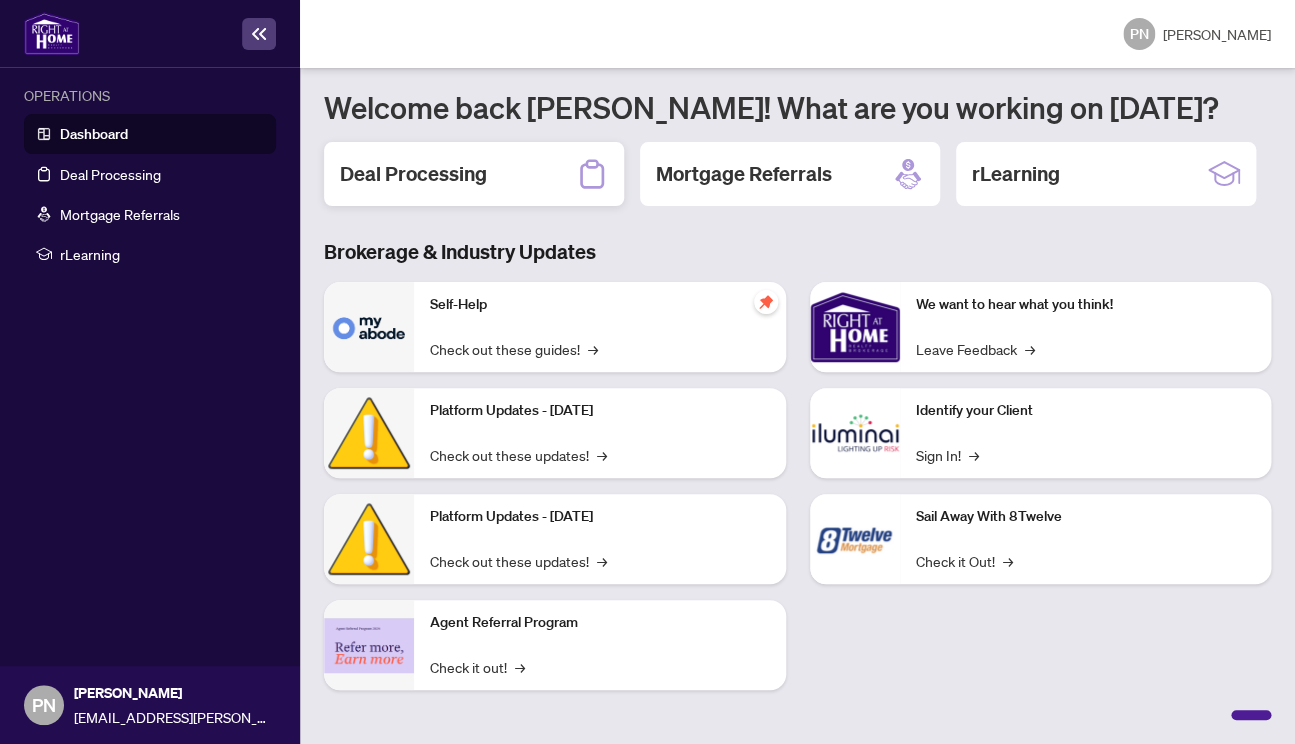 click on "Deal Processing" at bounding box center [413, 174] 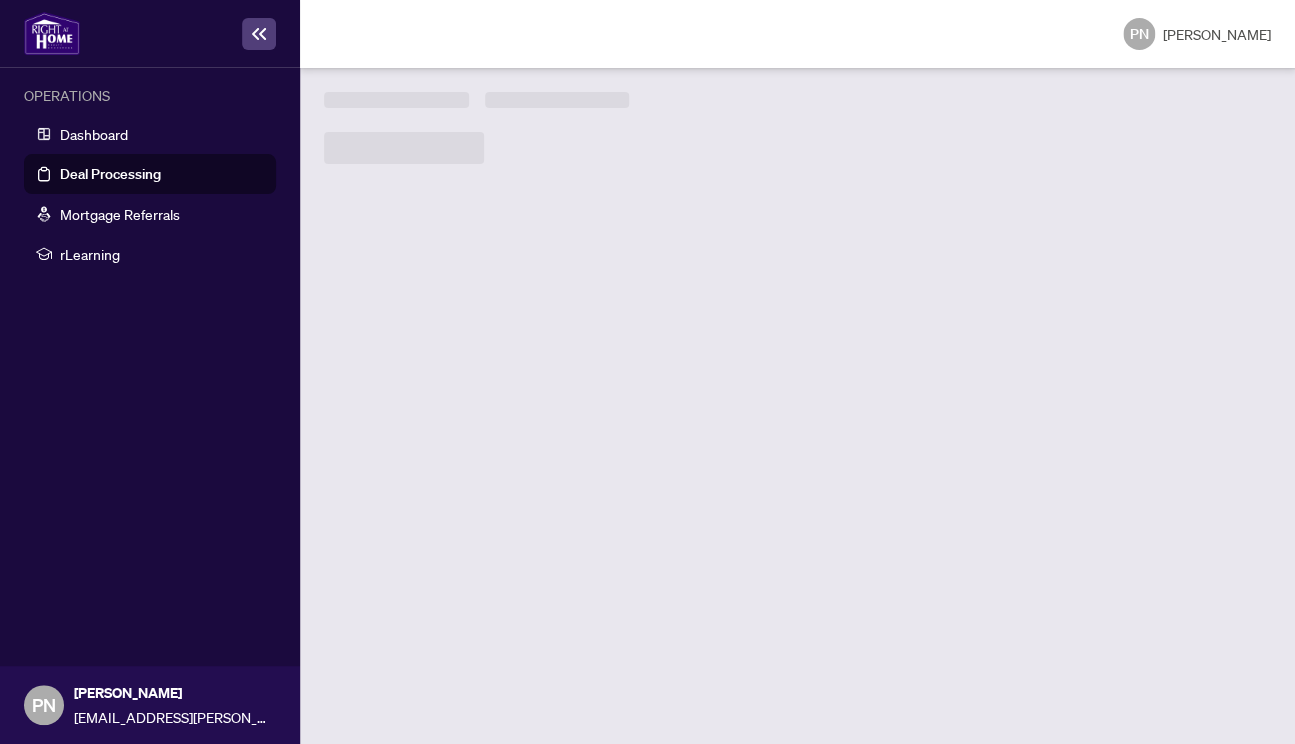 scroll, scrollTop: 0, scrollLeft: 0, axis: both 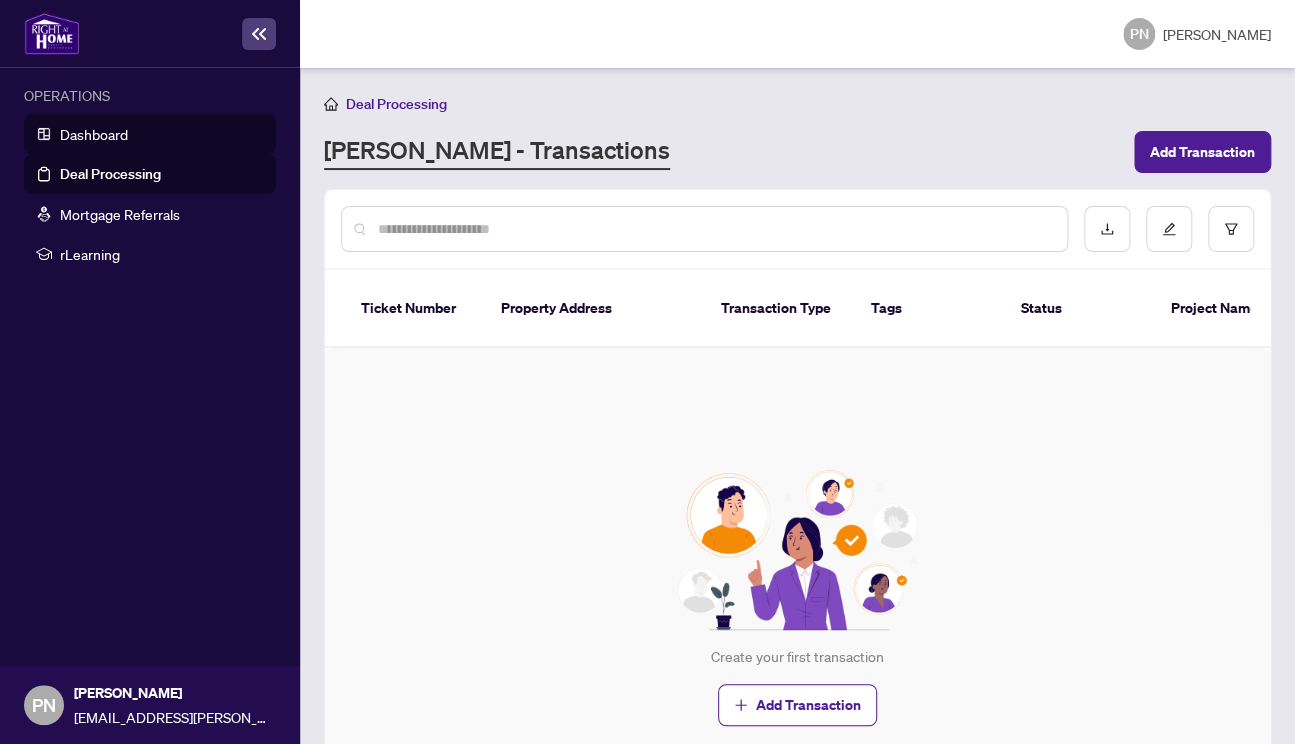 click on "Dashboard" at bounding box center (94, 134) 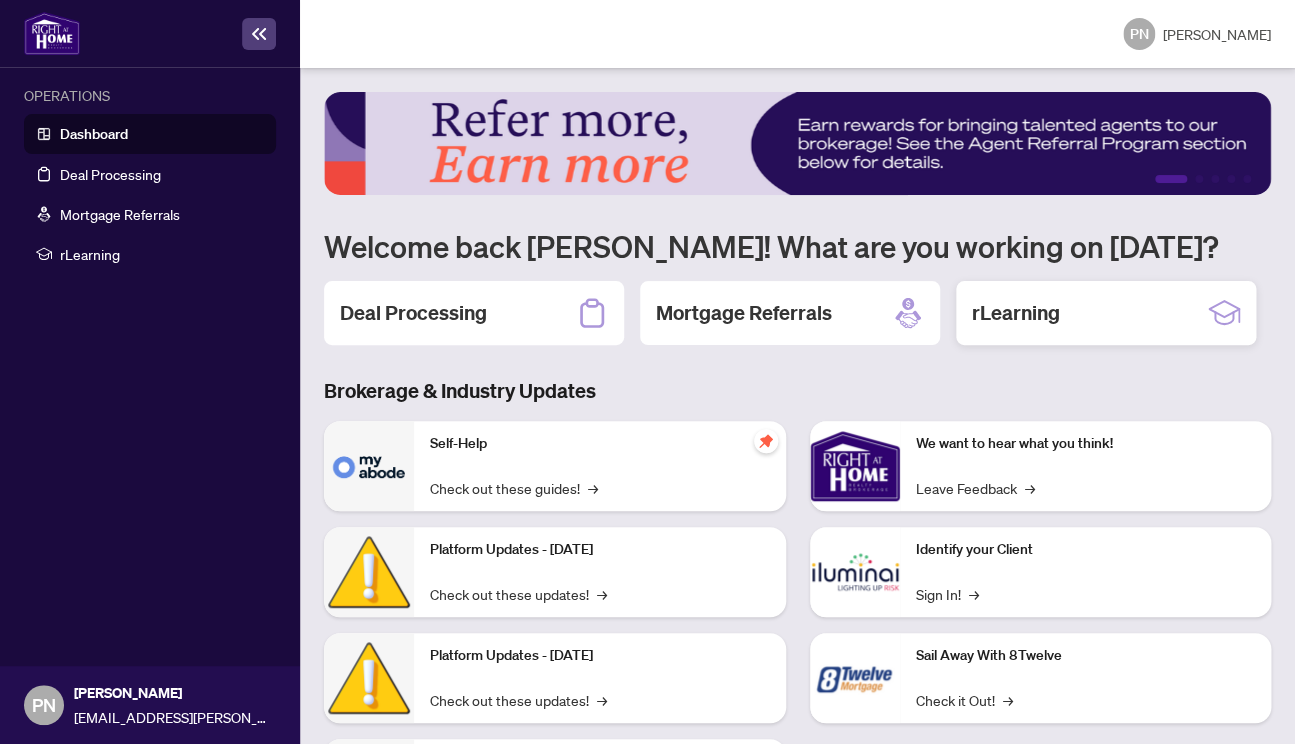 click on "rLearning" at bounding box center [1016, 313] 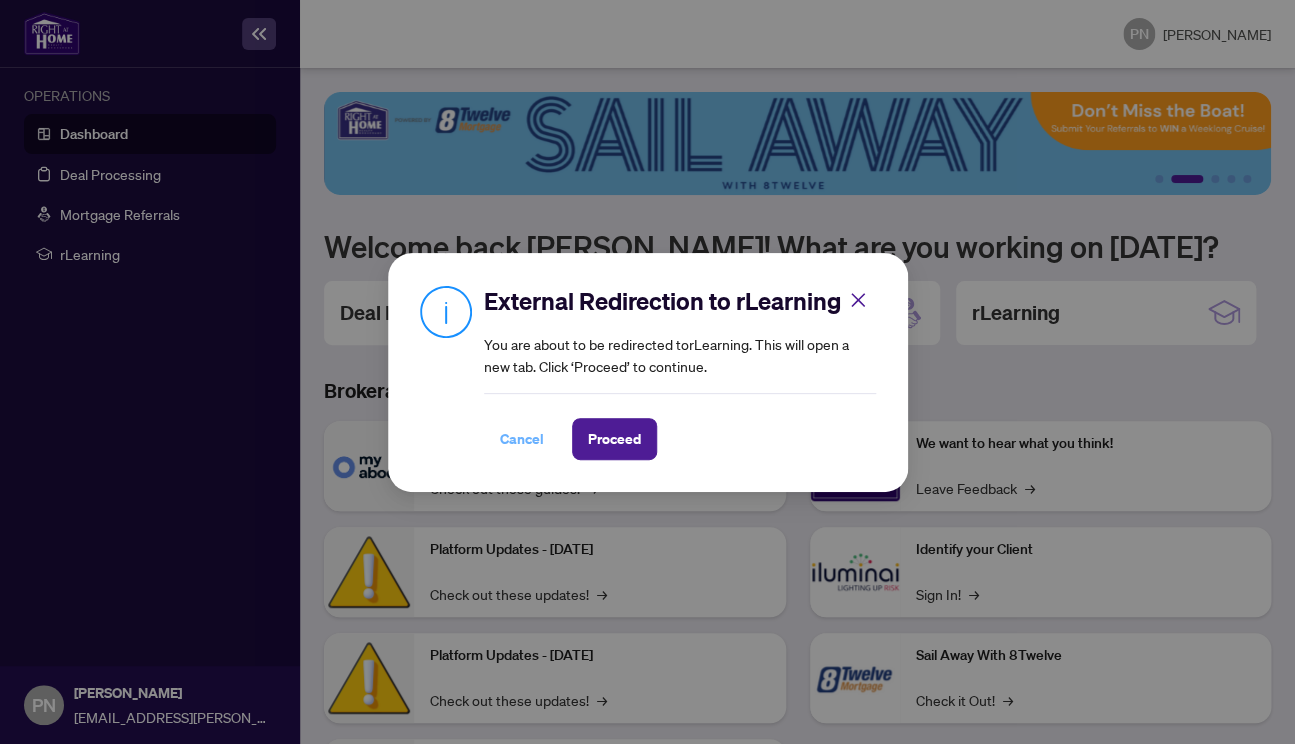click on "Cancel" at bounding box center (522, 439) 